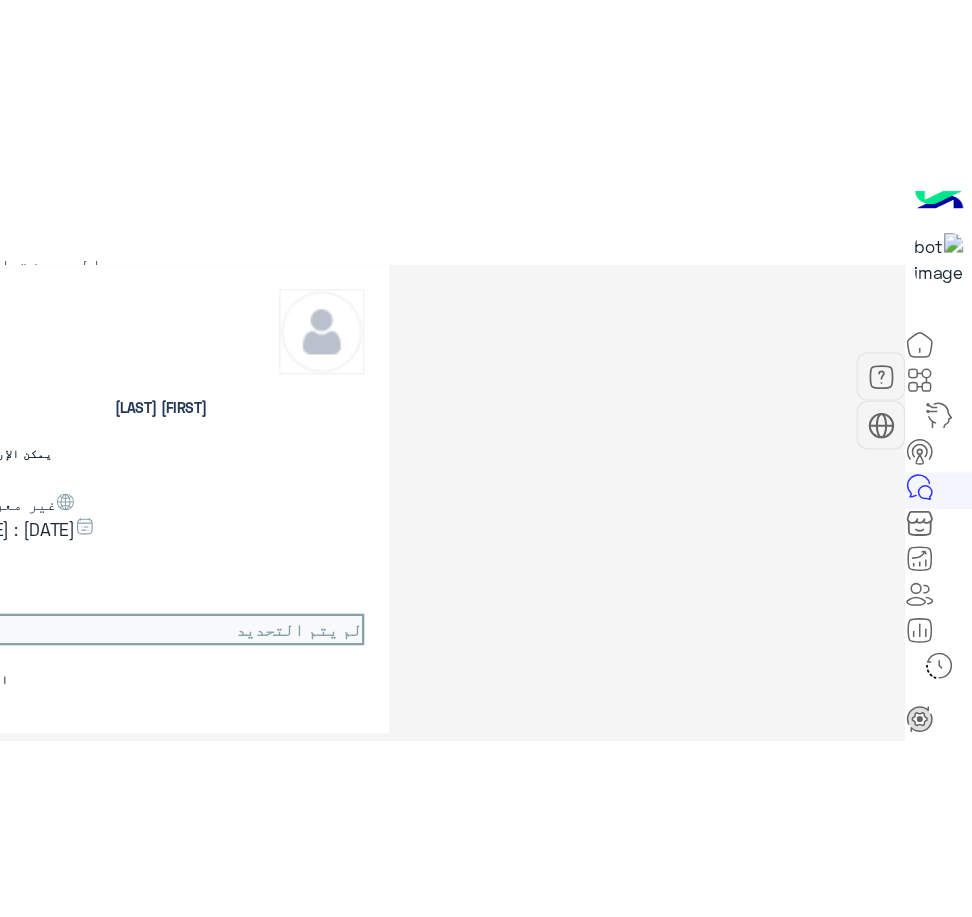 scroll, scrollTop: 0, scrollLeft: 0, axis: both 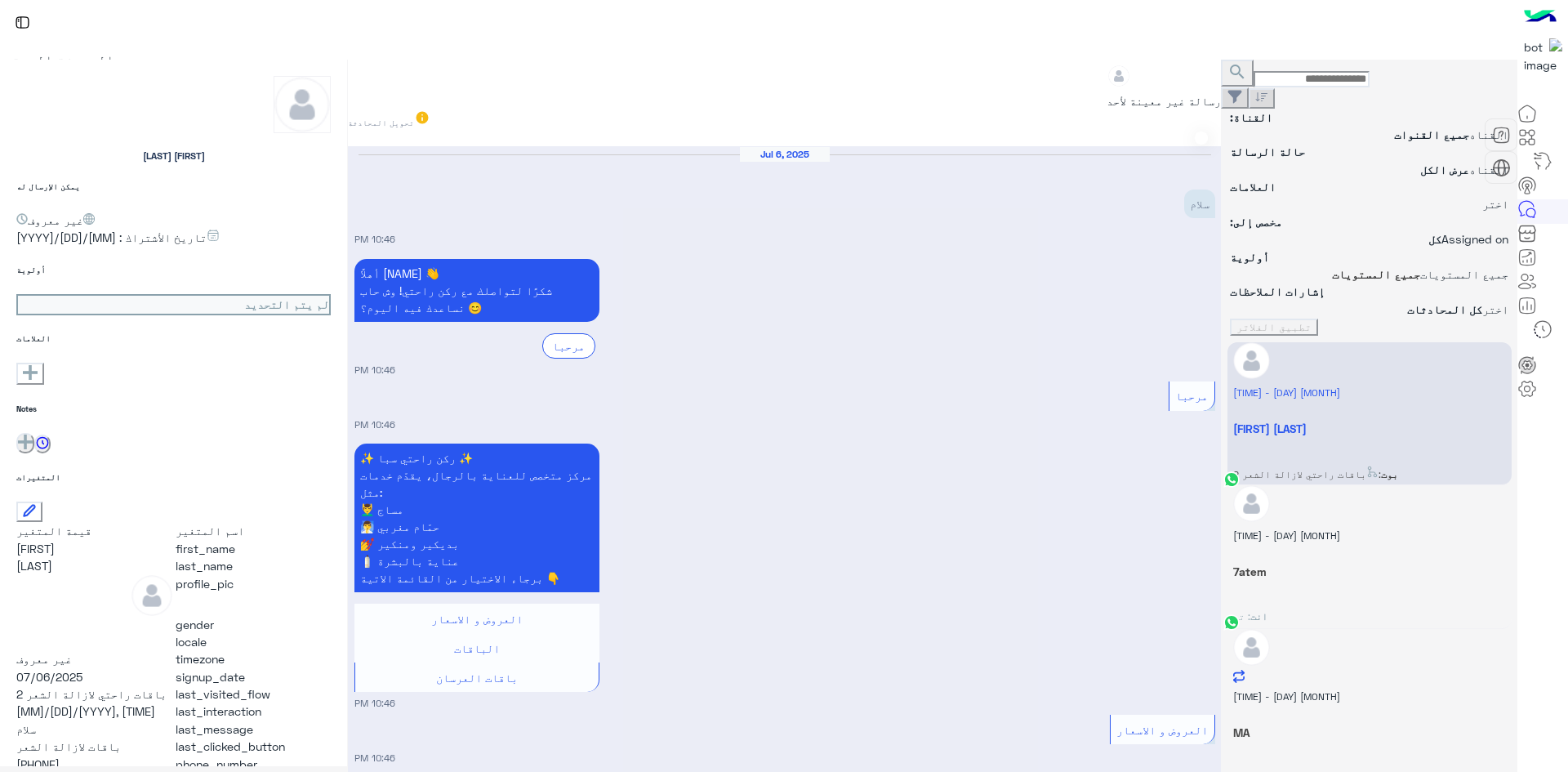 click on "باقات لازالة الشعر    [TIME]" at bounding box center (785, 1282) 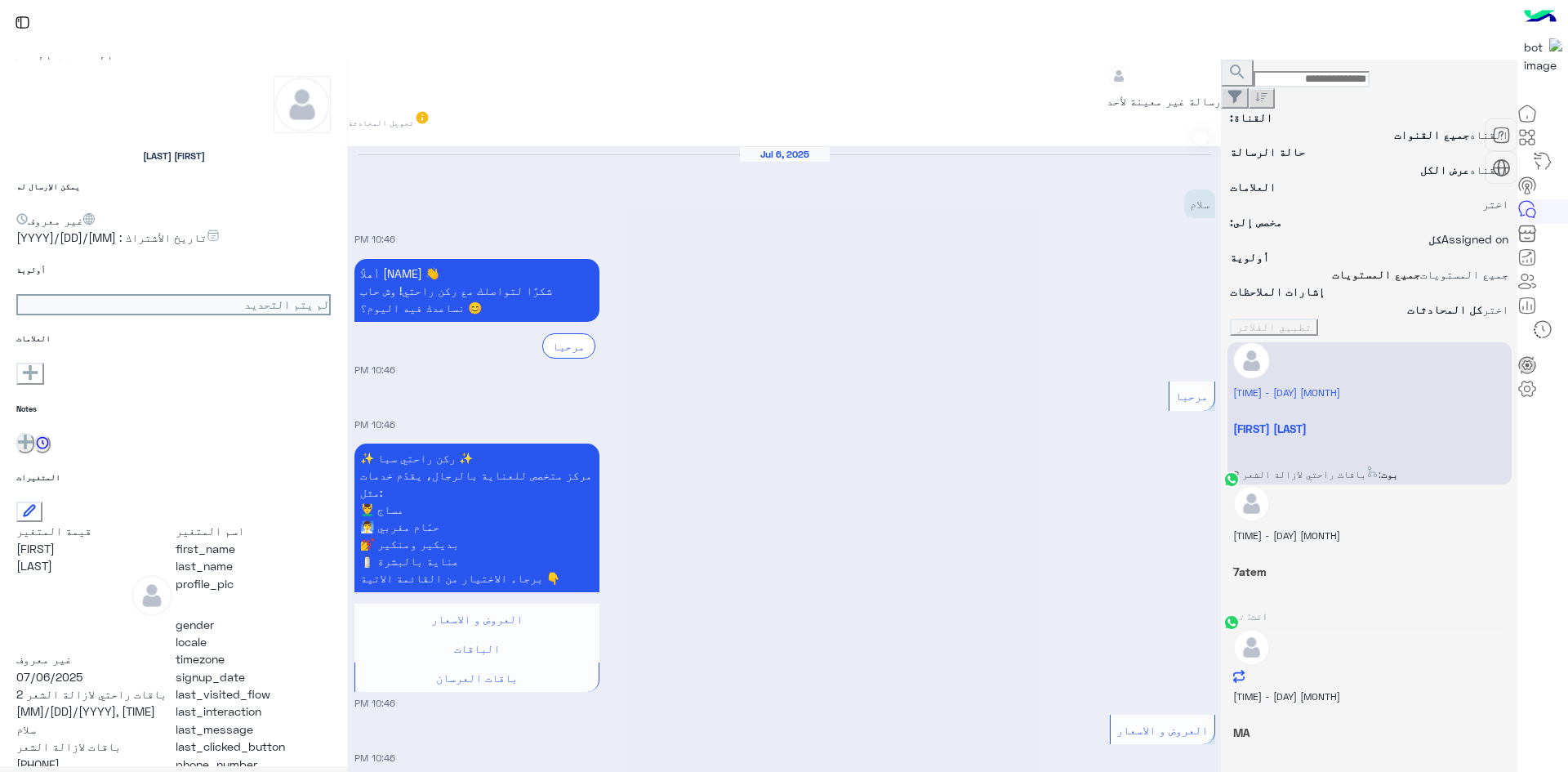 click on "برجاء الاختيار من القائمة الاتية 👇    10:46 PM" at bounding box center [785, 1096] 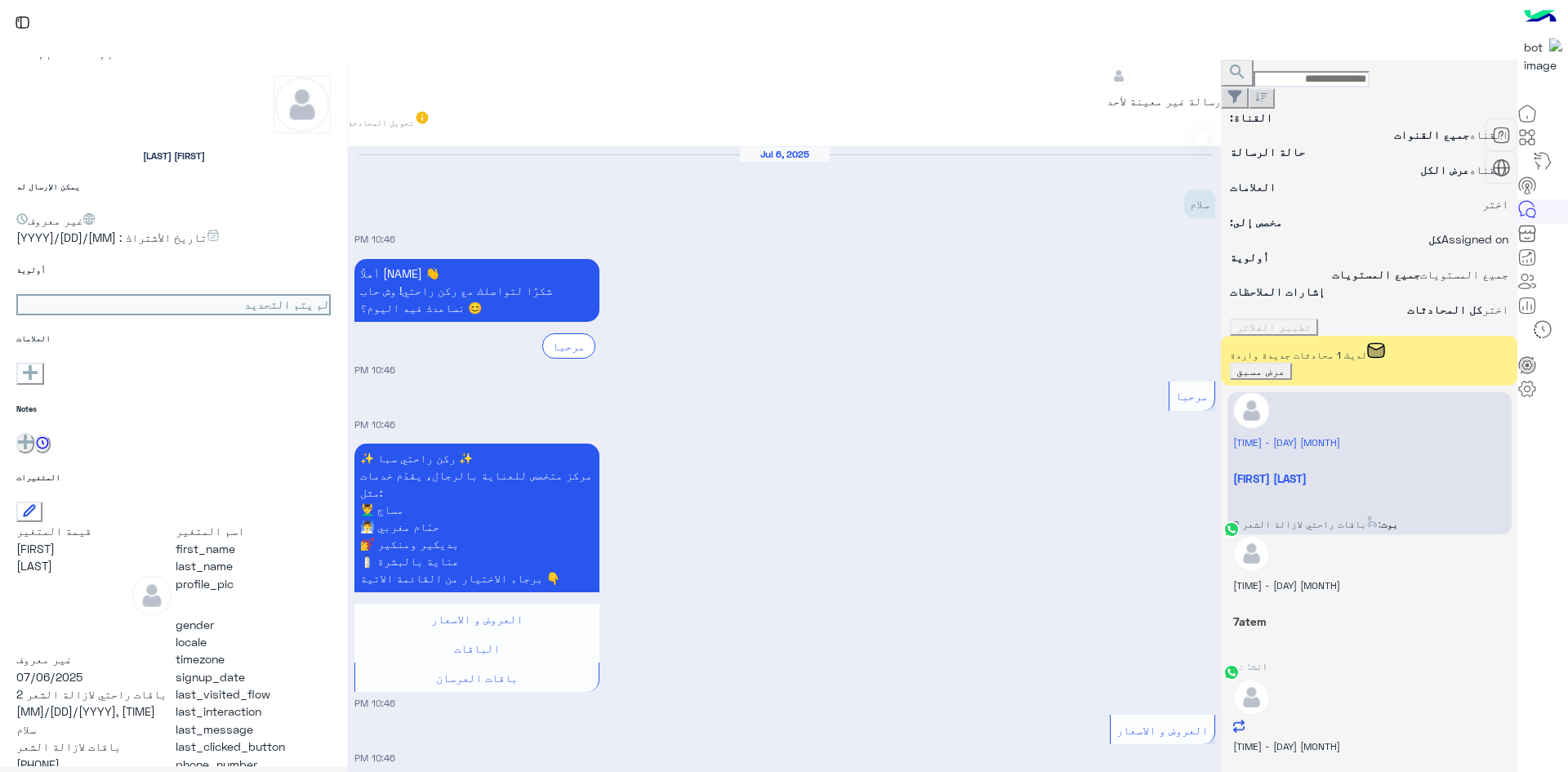 click on "عرض مسبق" at bounding box center (1261, 371) 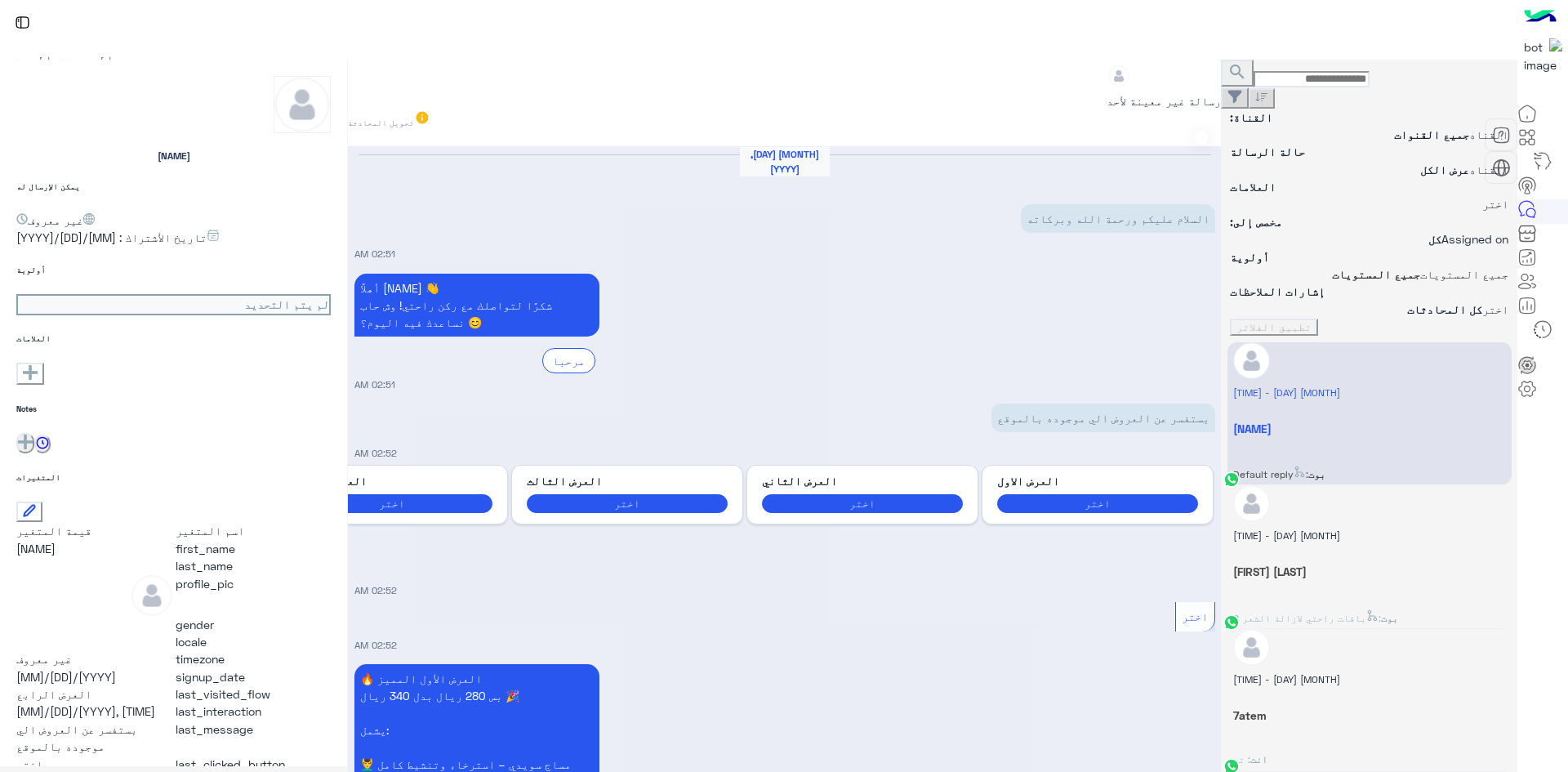 scroll, scrollTop: 2066, scrollLeft: 0, axis: vertical 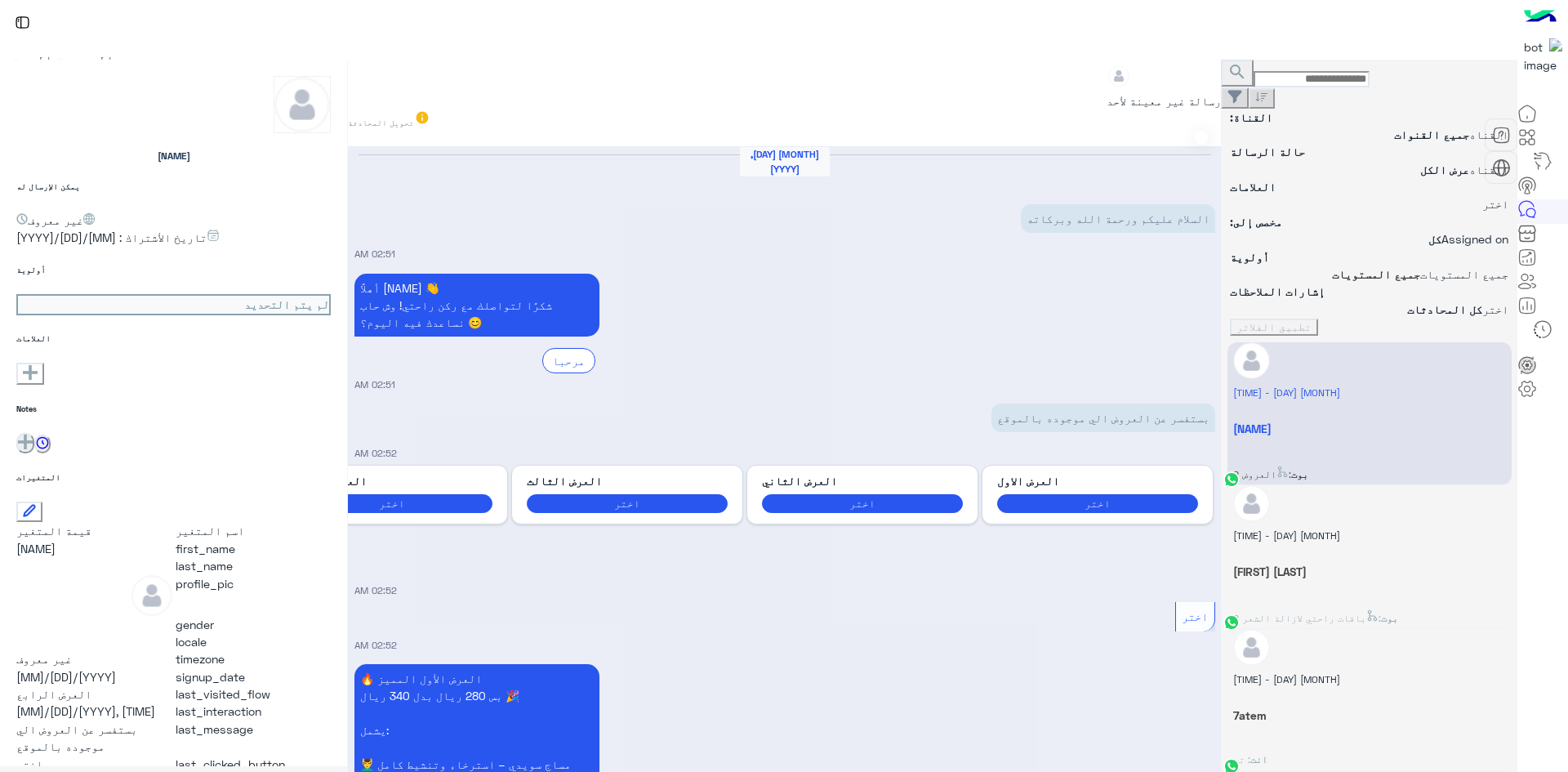 click at bounding box center (1206, 138) 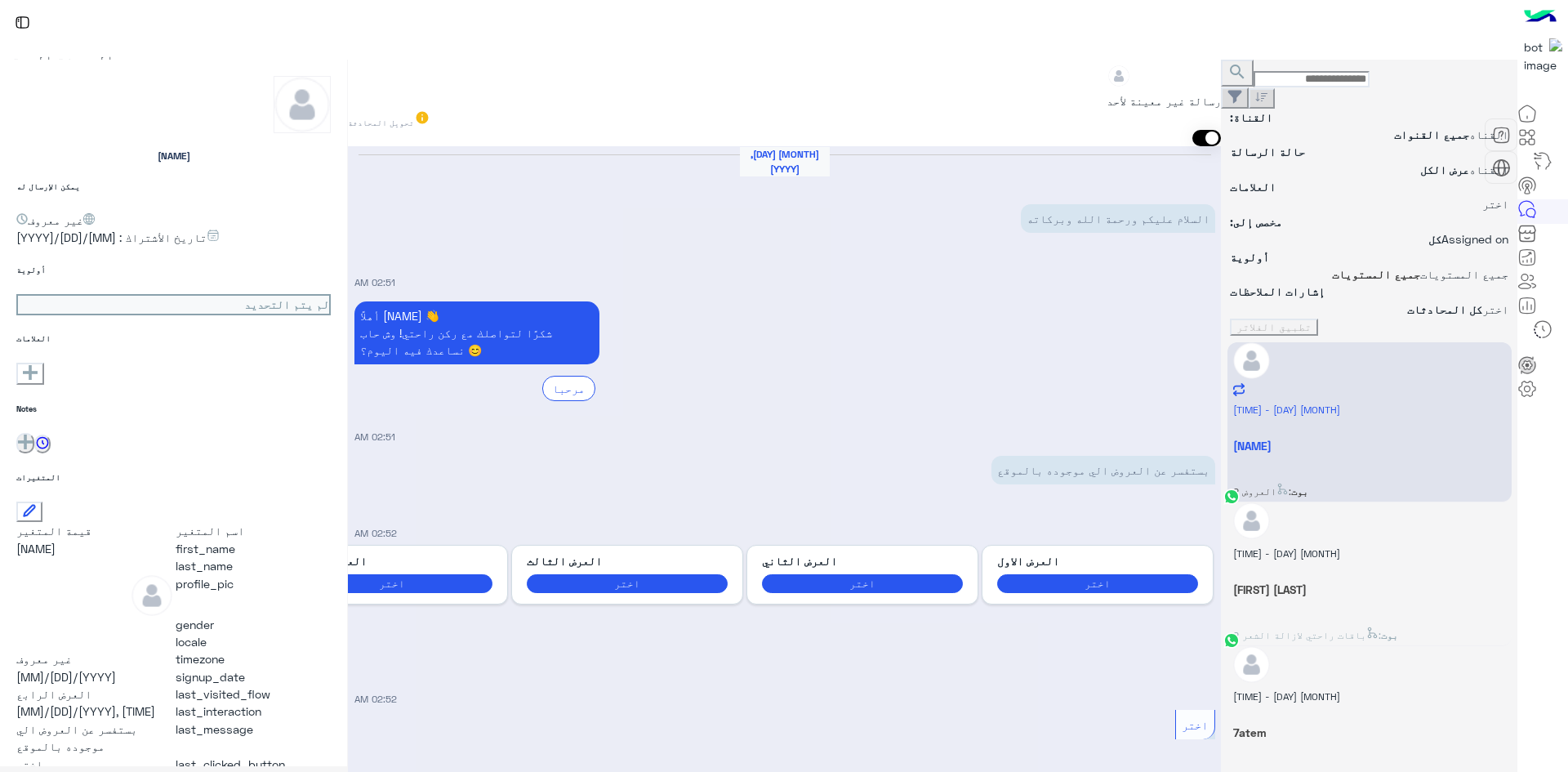 scroll, scrollTop: 2095, scrollLeft: 0, axis: vertical 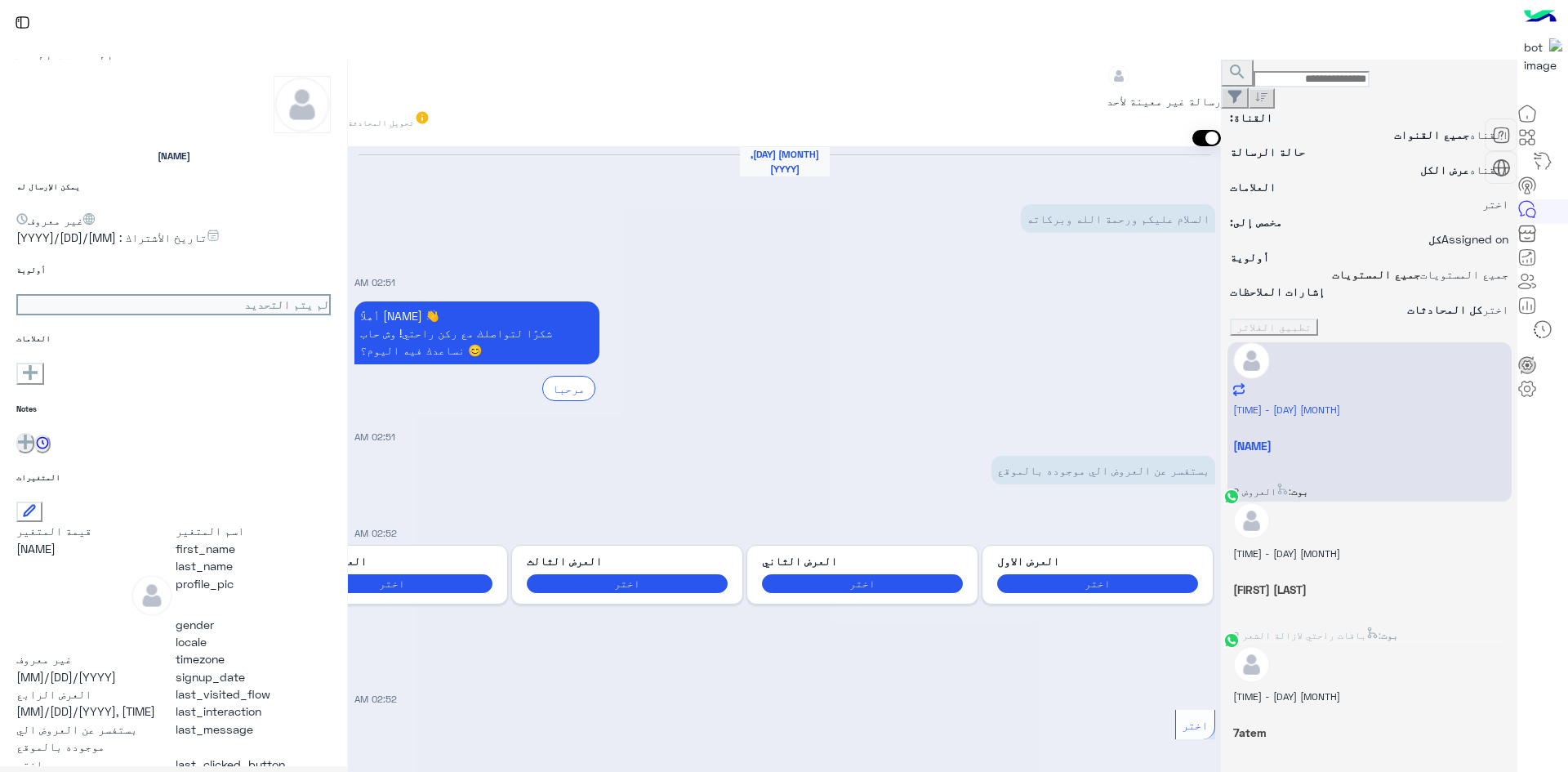 click at bounding box center (375, 3589) 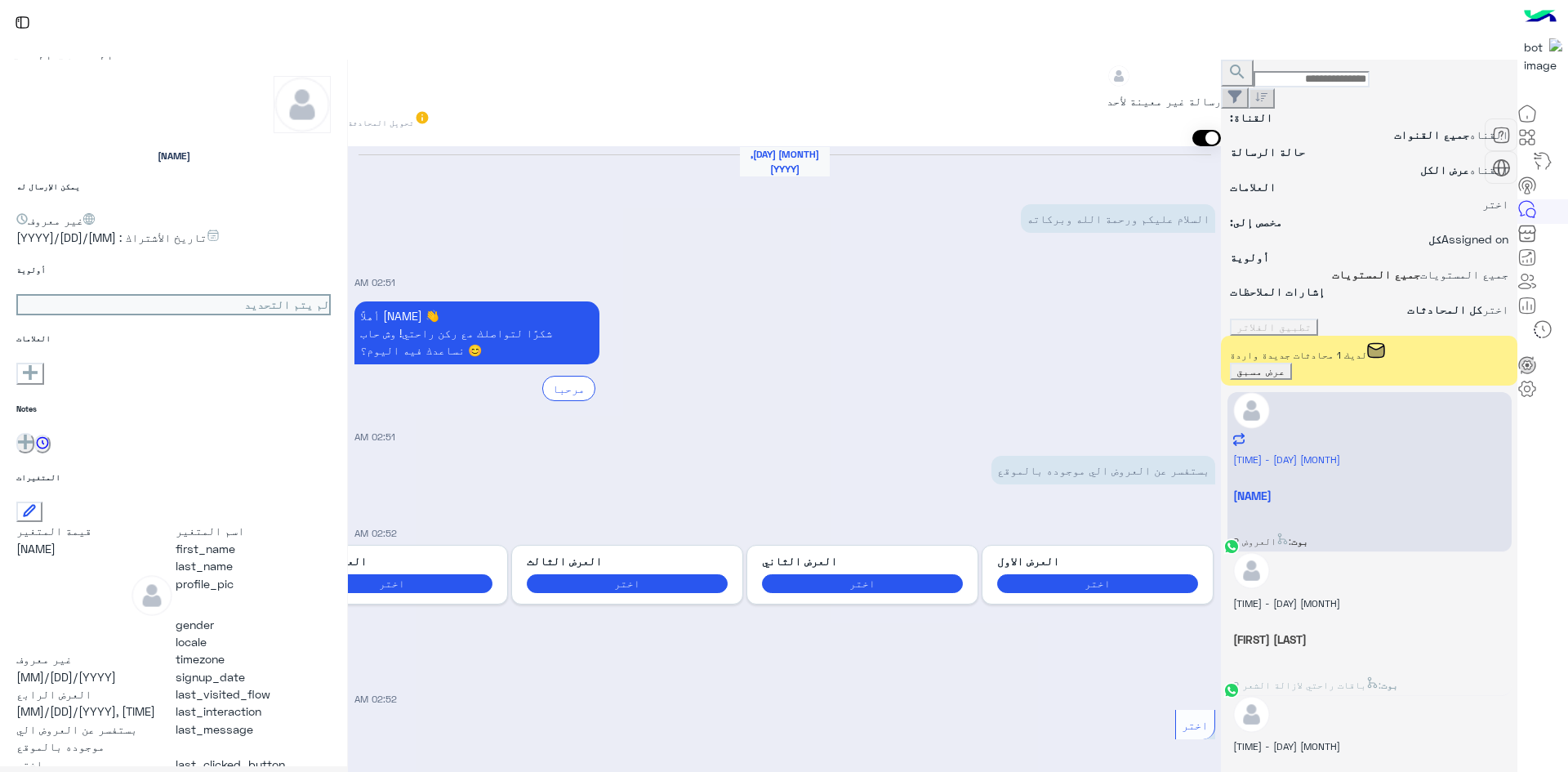 click on "عرض مسبق" at bounding box center (1261, 371) 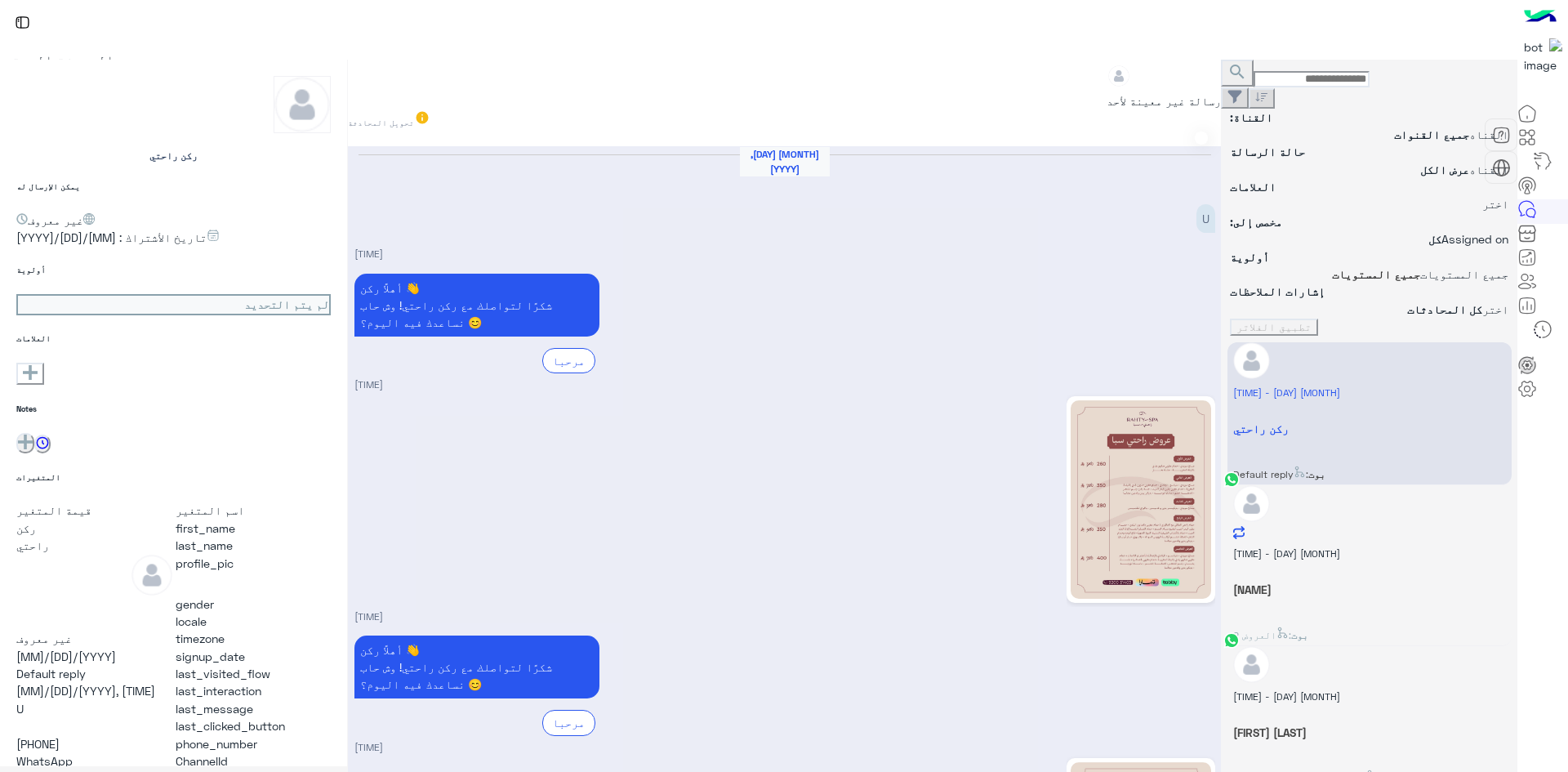 scroll, scrollTop: 343, scrollLeft: 0, axis: vertical 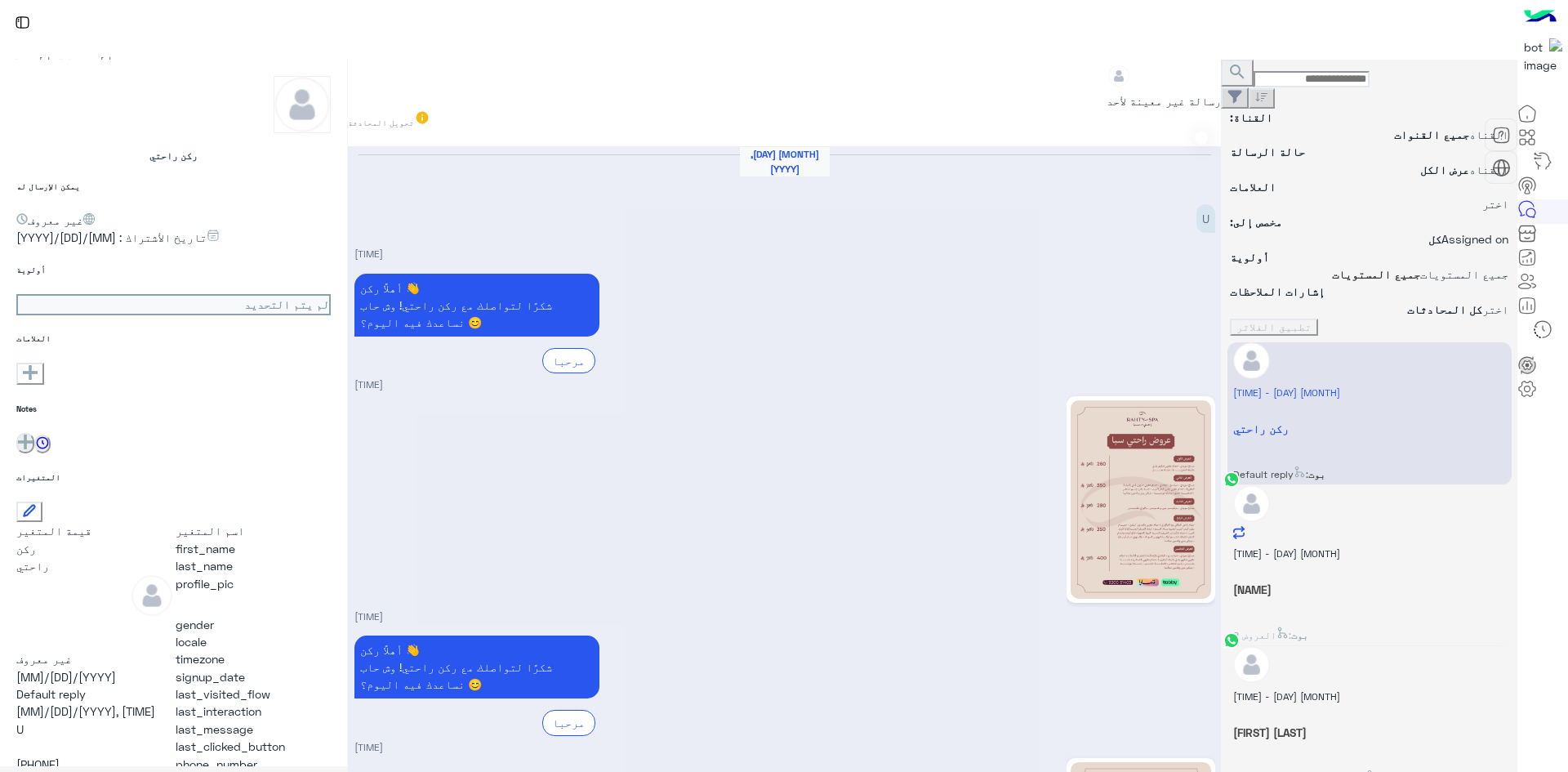 click on "03:05 AM" at bounding box center [785, 870] 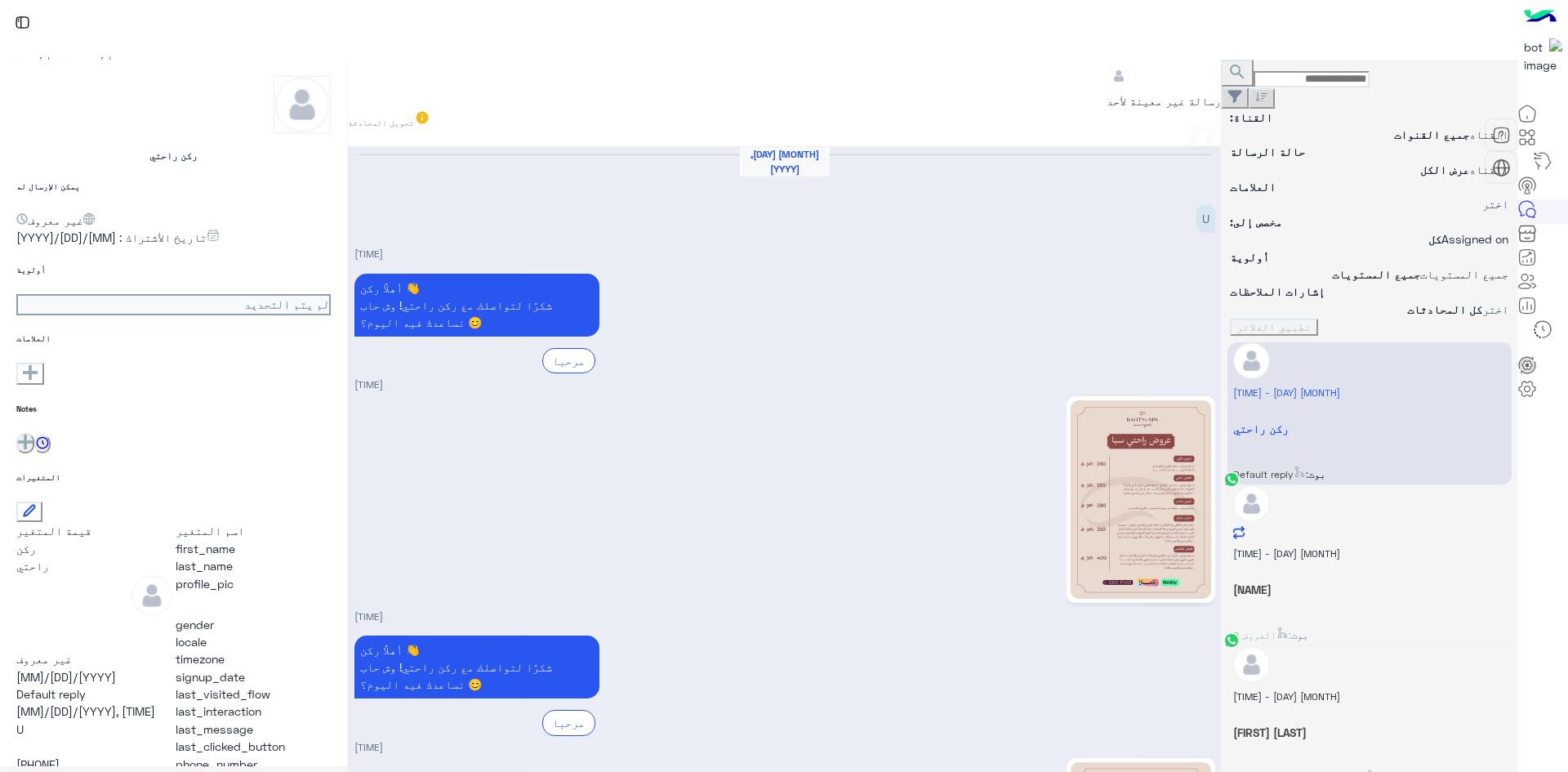 click on "7 July - 2:54 AM  L🦋   بوت :   العروض 2" at bounding box center (1369, 413) 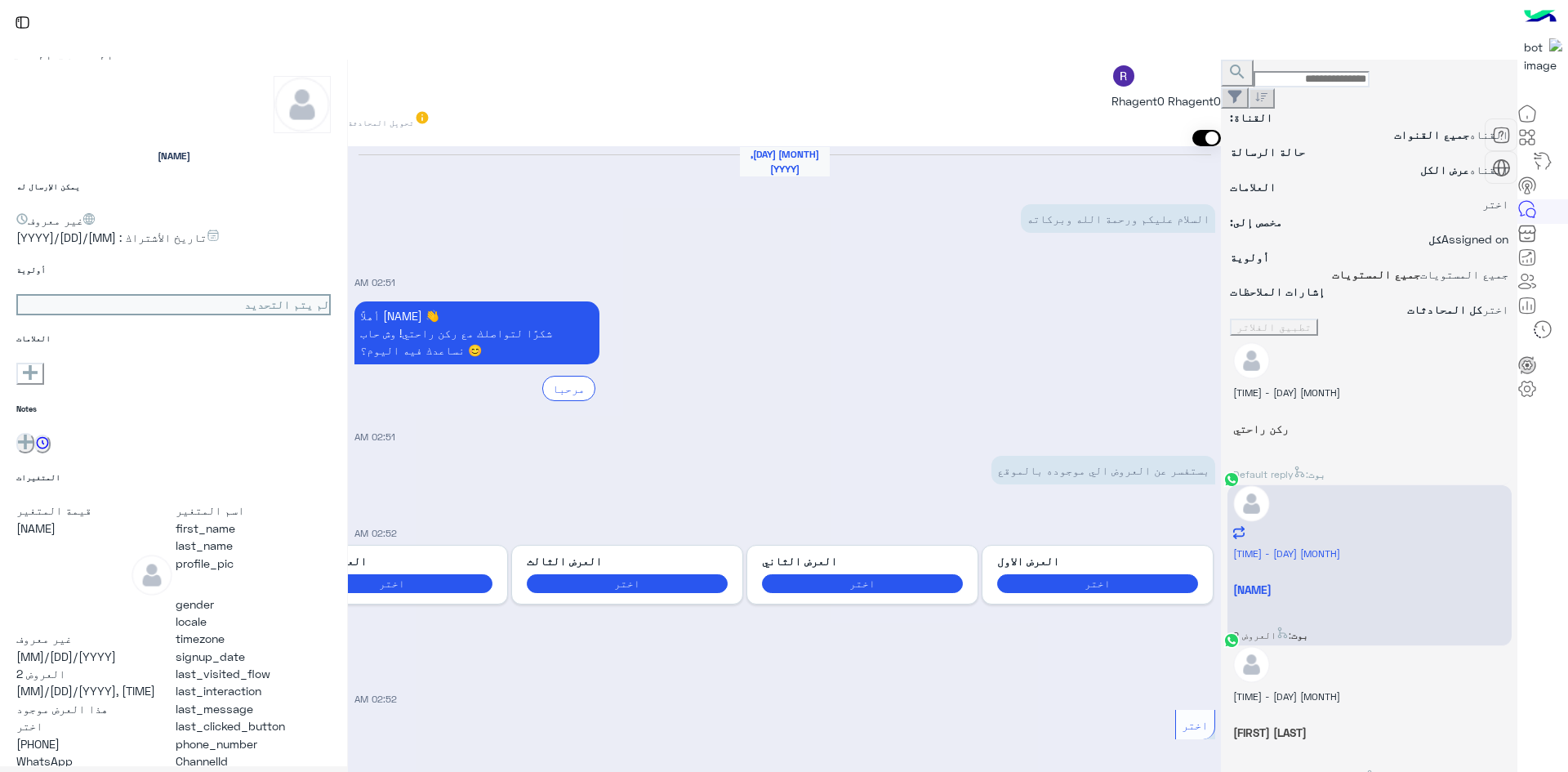 scroll, scrollTop: 2095, scrollLeft: 0, axis: vertical 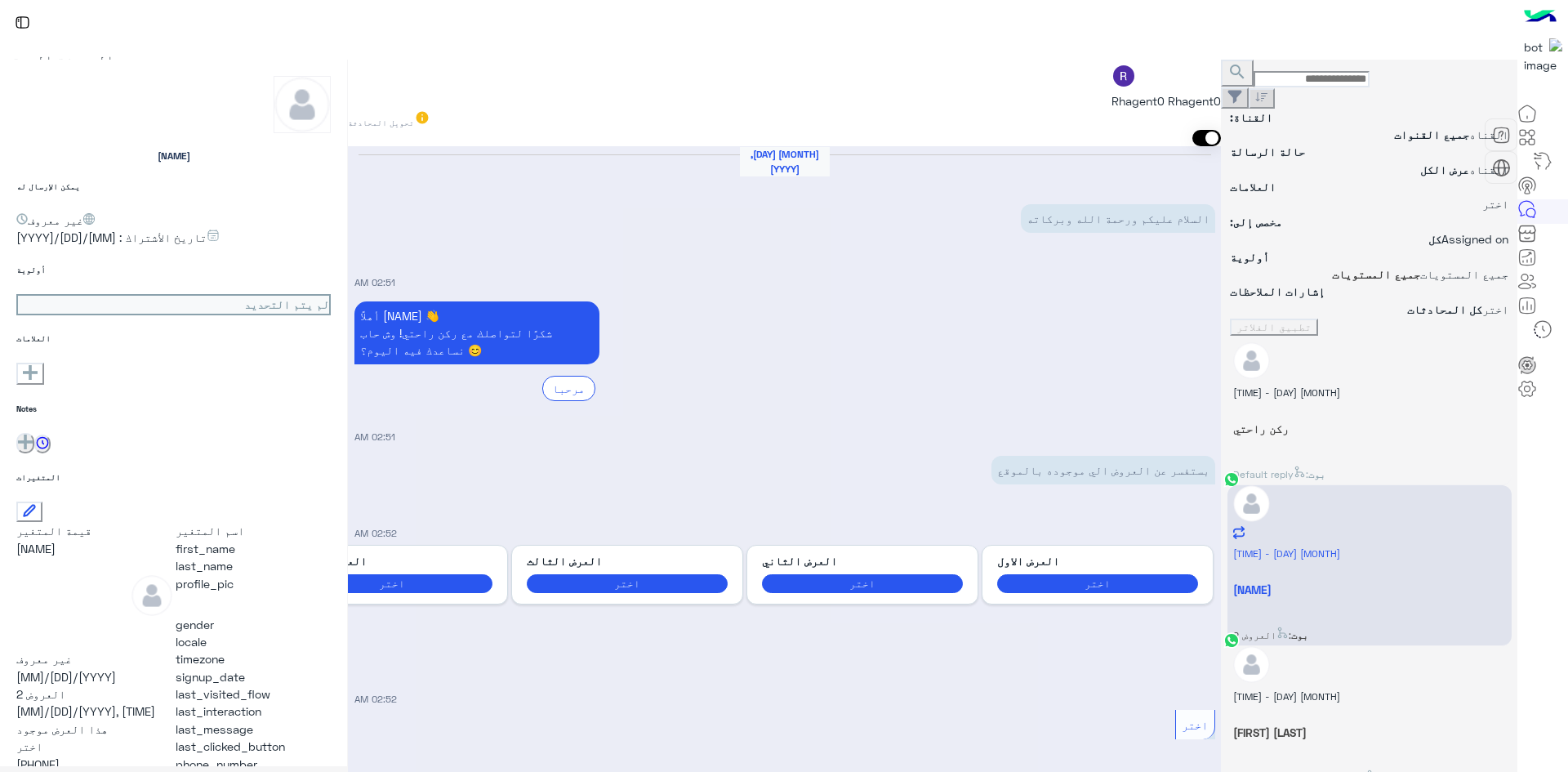 click at bounding box center (377, 3702) 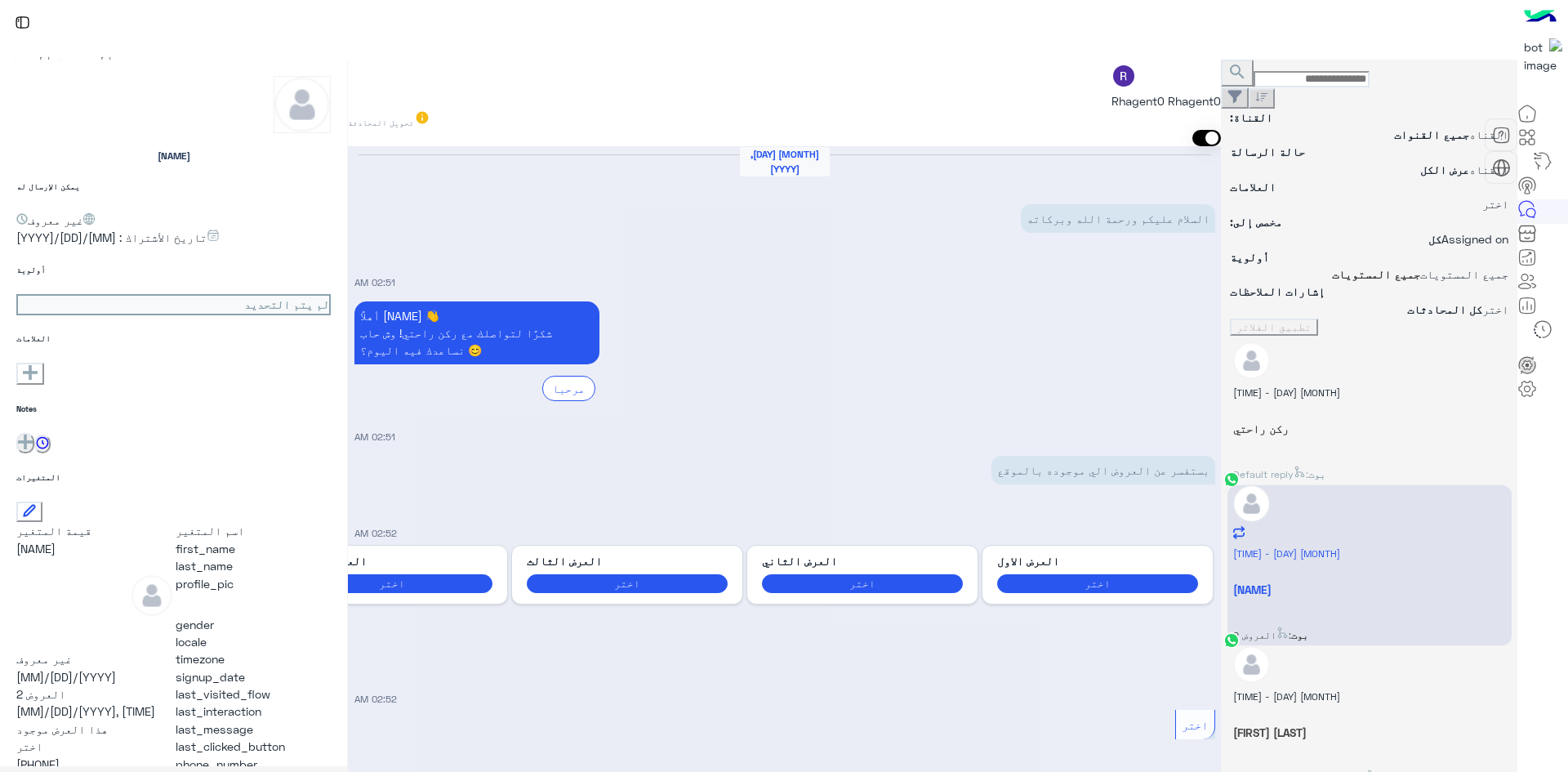 click on "الصور" at bounding box center [397, 3568] 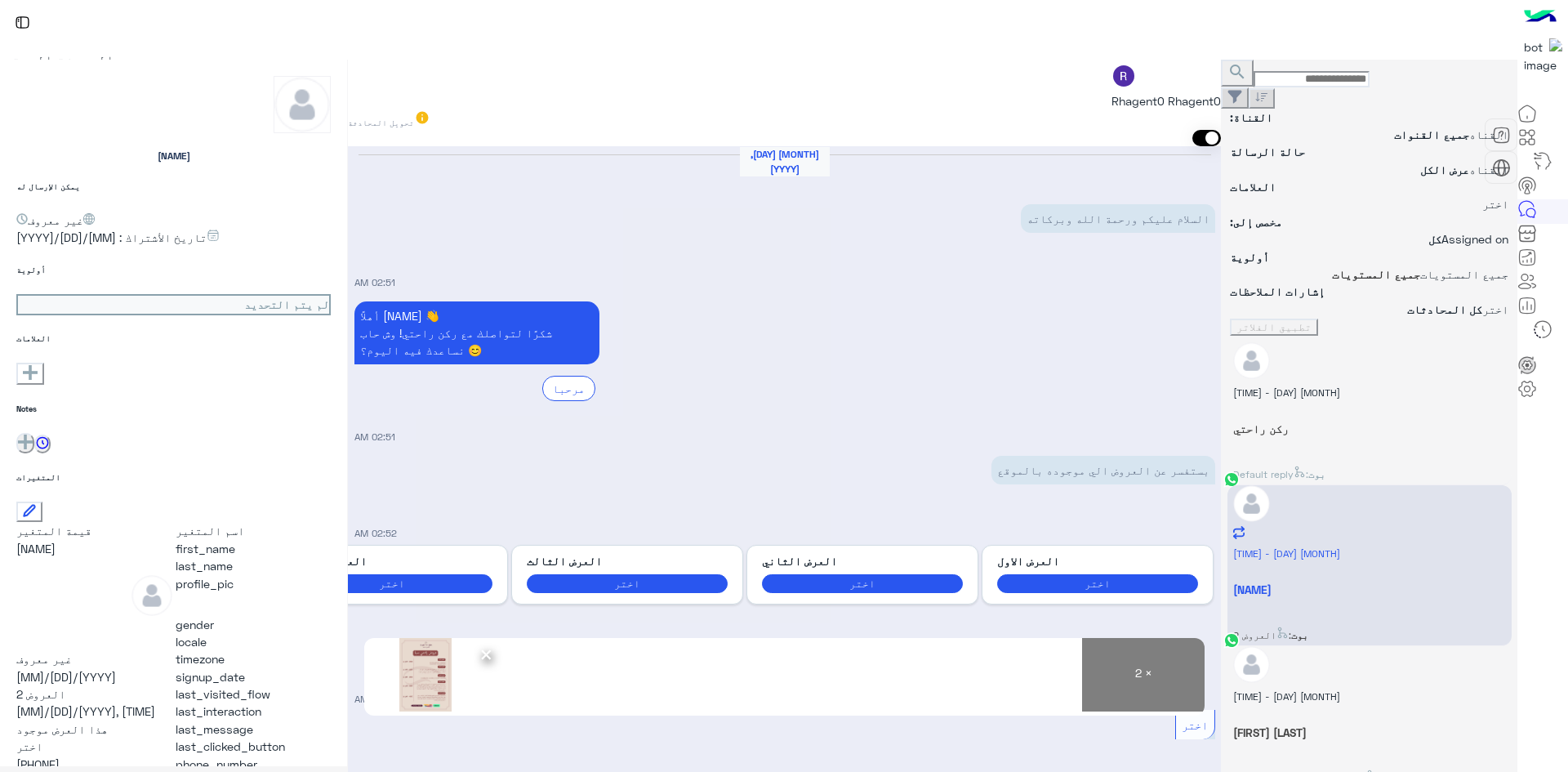 click at bounding box center (381, 3862) 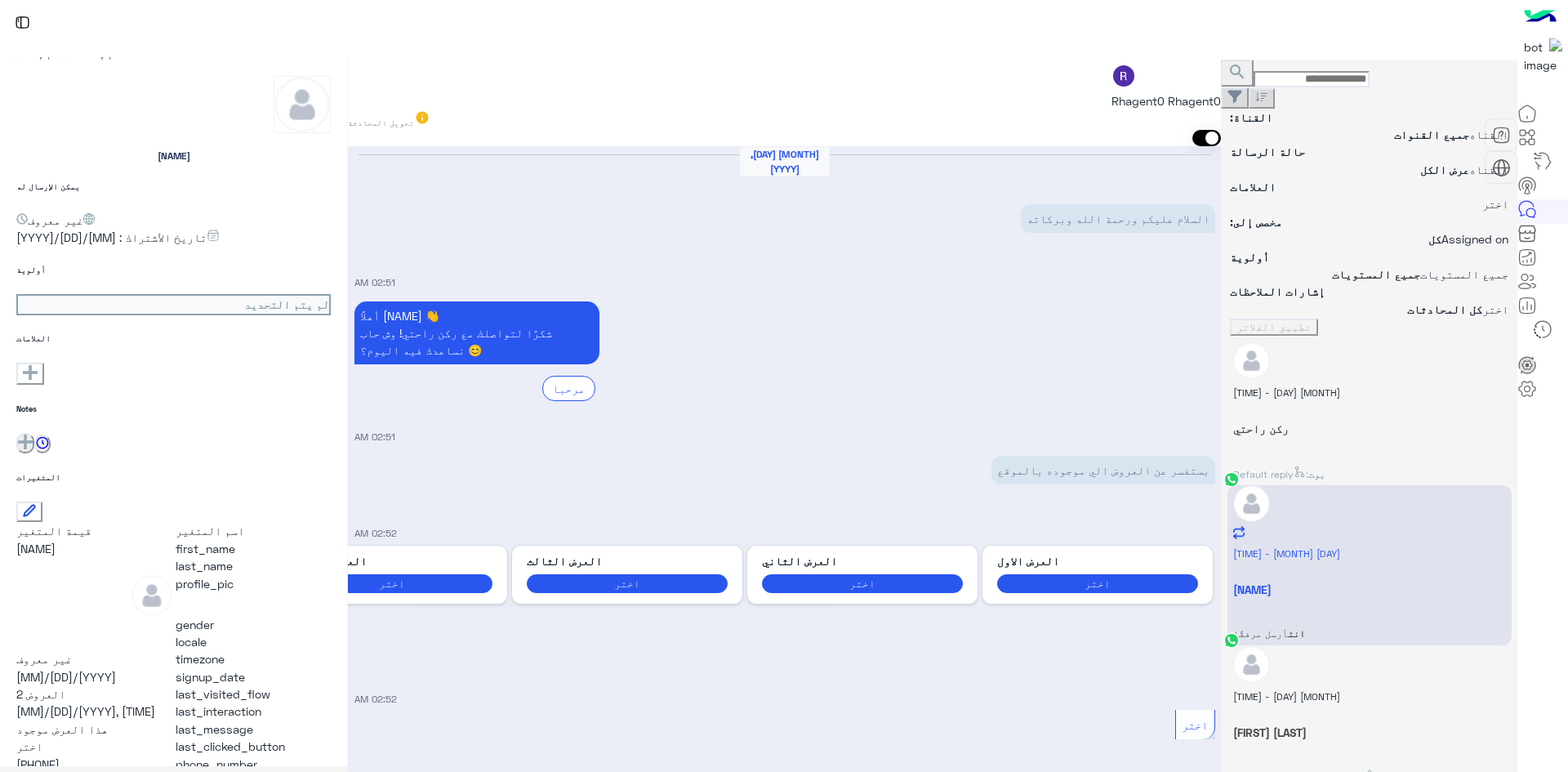 scroll, scrollTop: 2569, scrollLeft: 0, axis: vertical 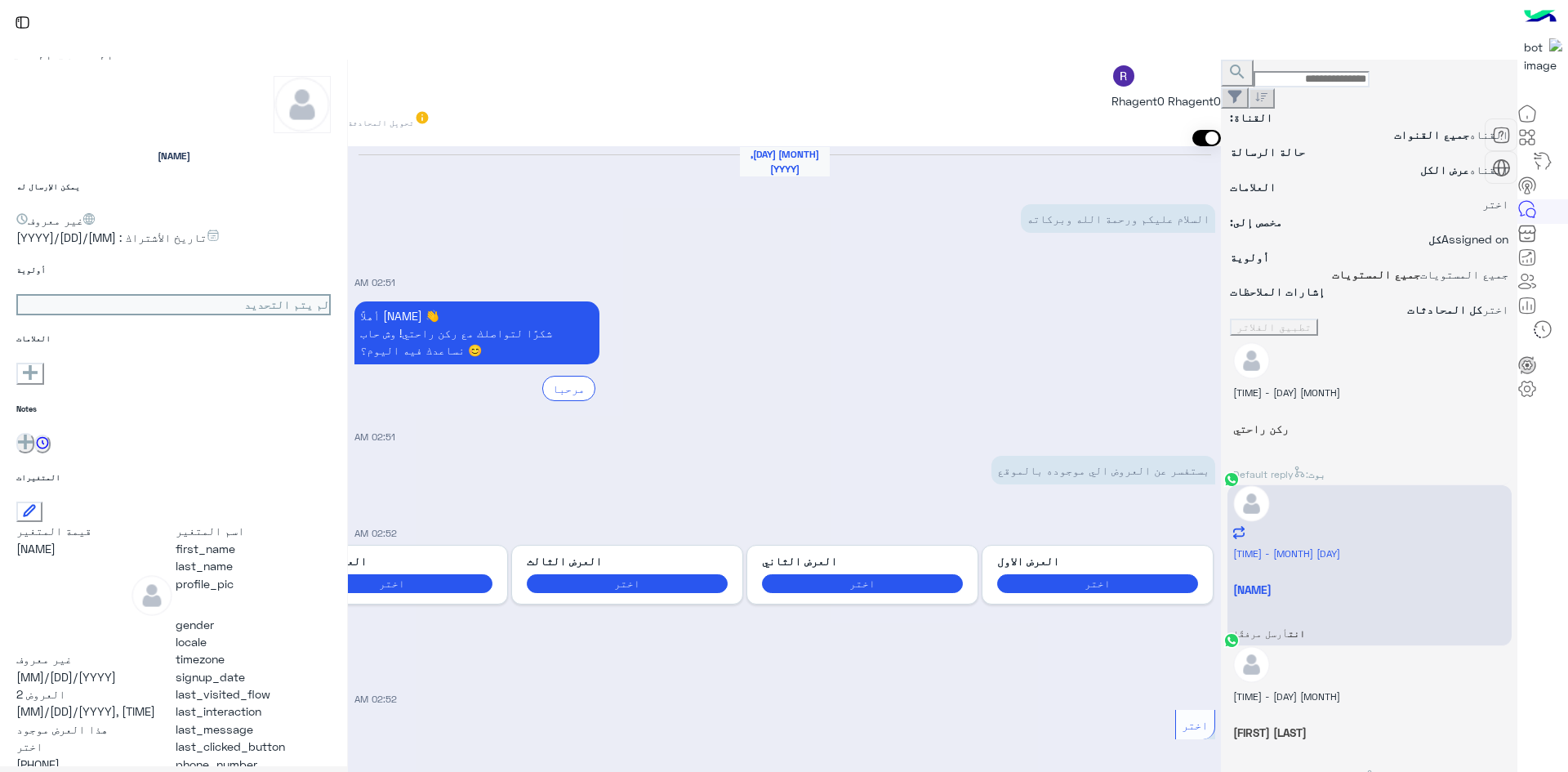click on ":   Default reply" at bounding box center (1271, 474) 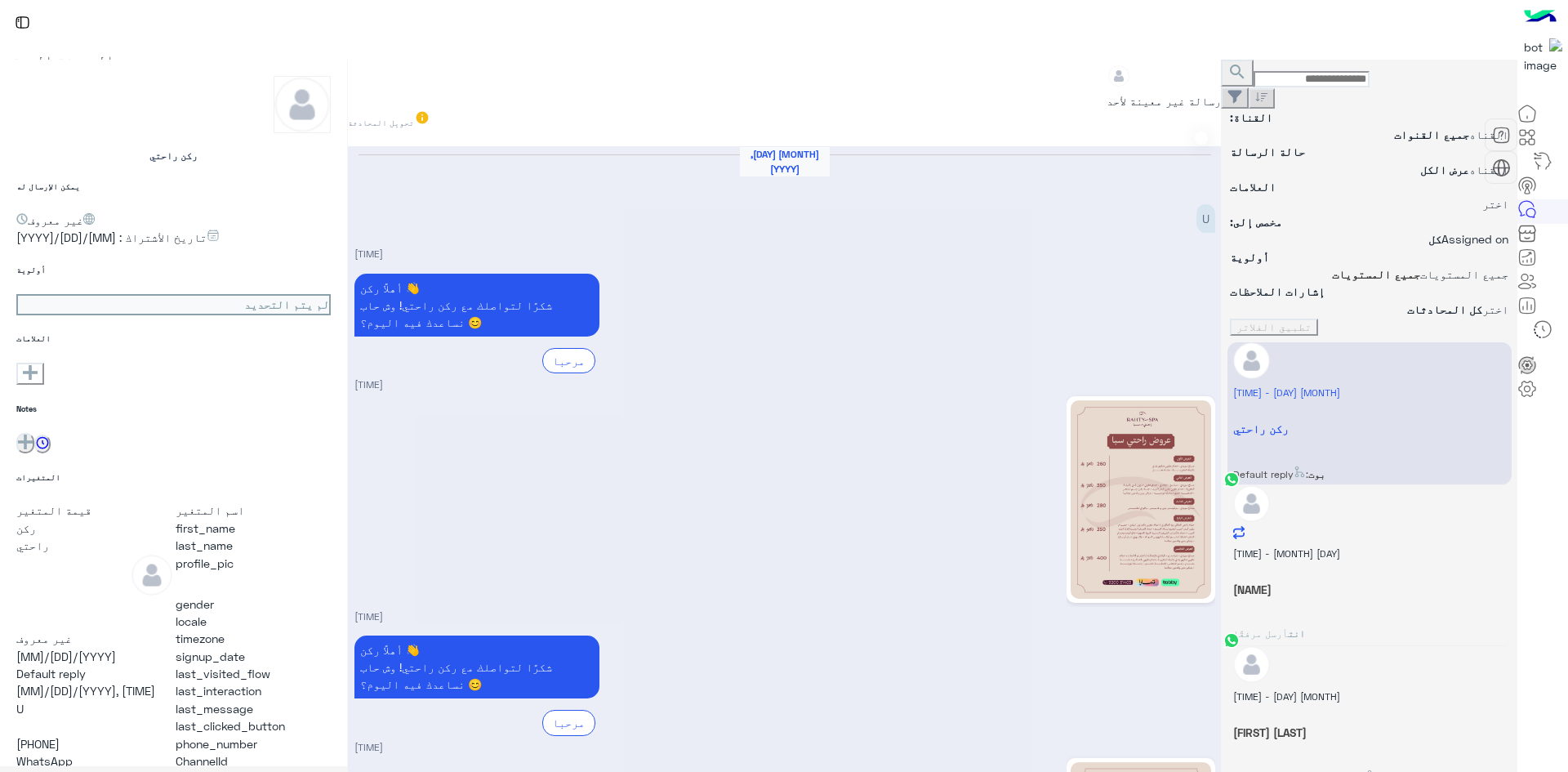 scroll, scrollTop: 343, scrollLeft: 0, axis: vertical 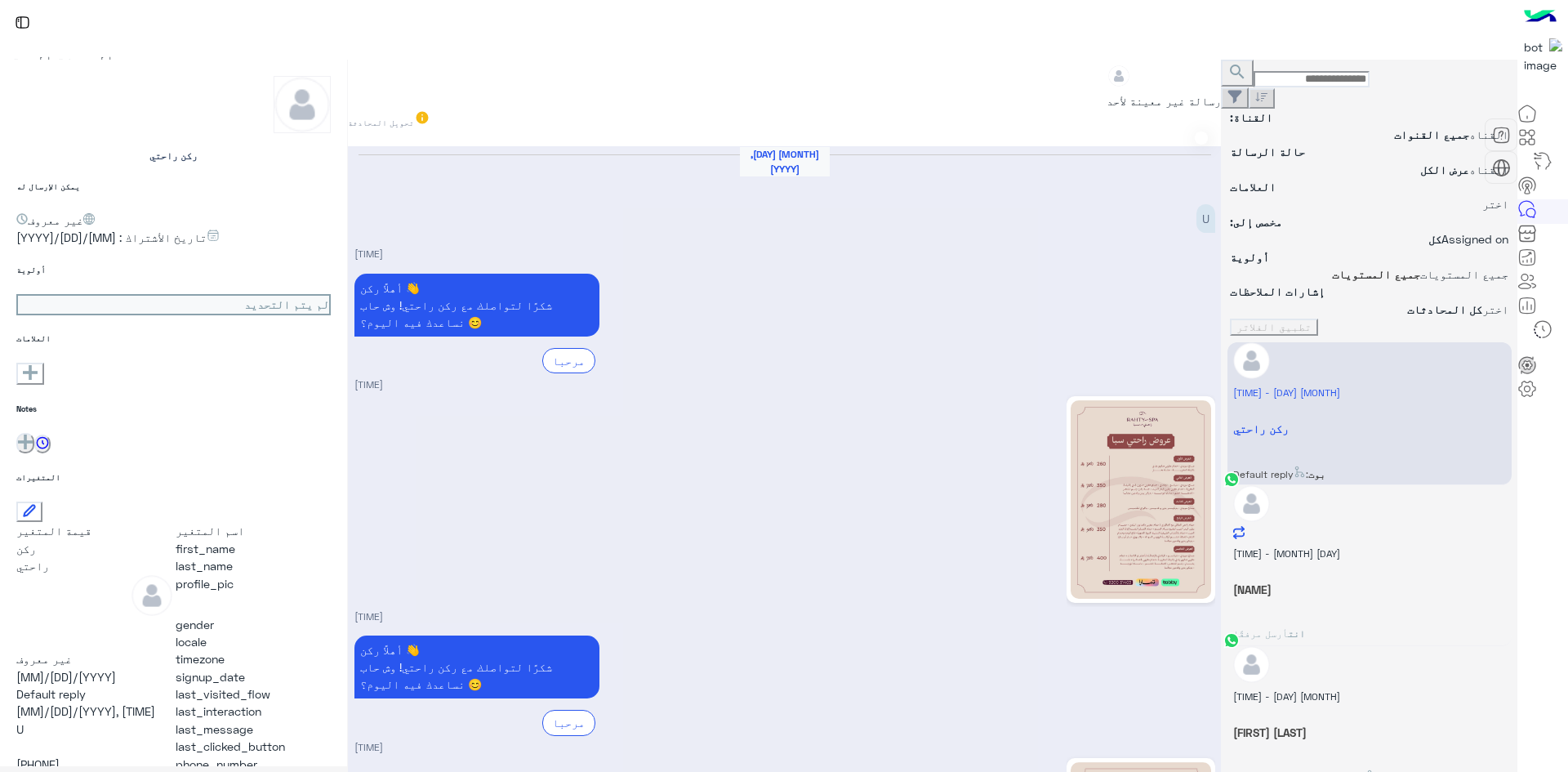 drag, startPoint x: 998, startPoint y: 246, endPoint x: 1225, endPoint y: 200, distance: 231.6139 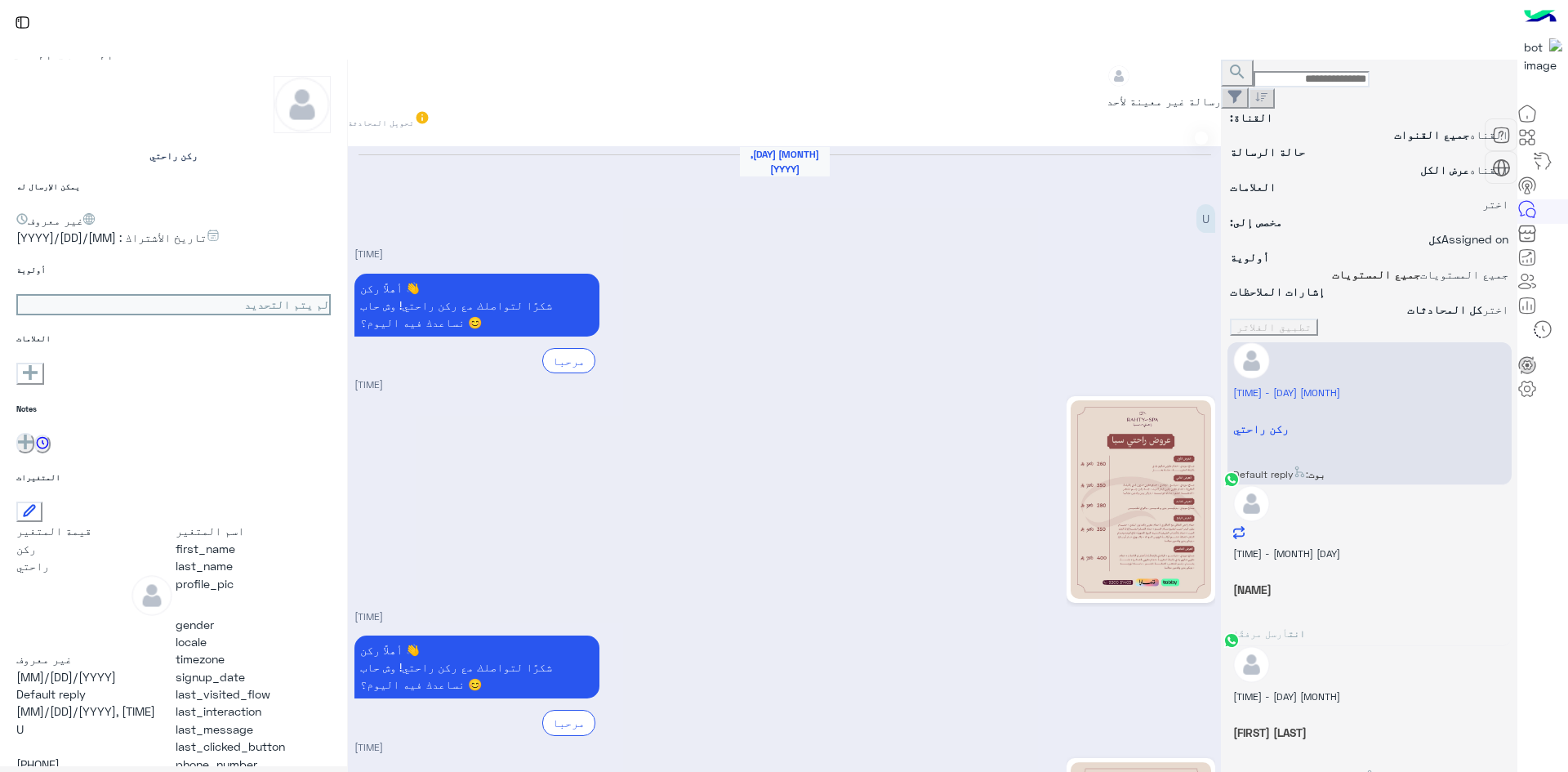 scroll, scrollTop: 342, scrollLeft: 0, axis: vertical 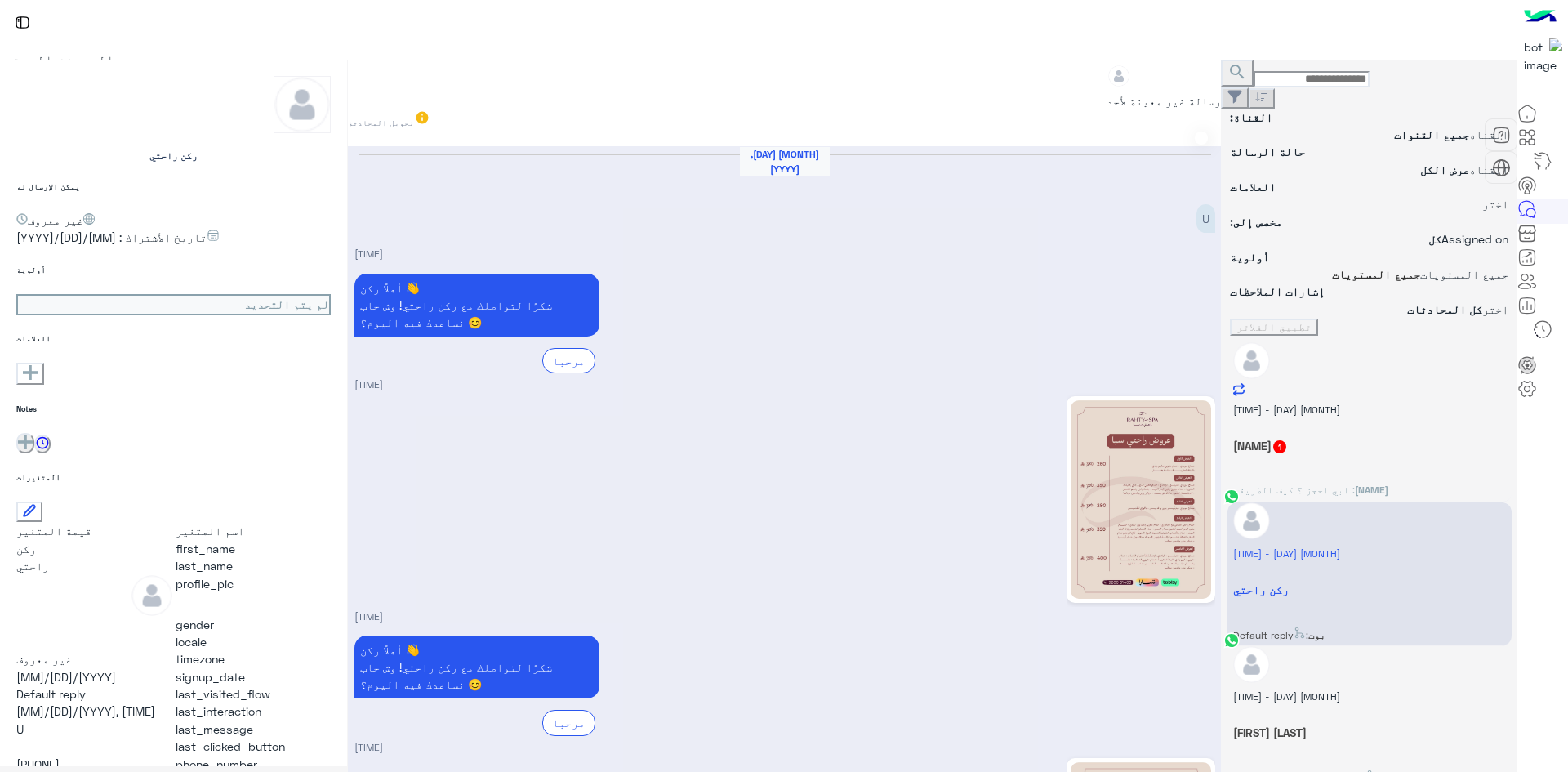 click on ": ابي احجز ؟ كيف الطريقه" at bounding box center (1294, 489) 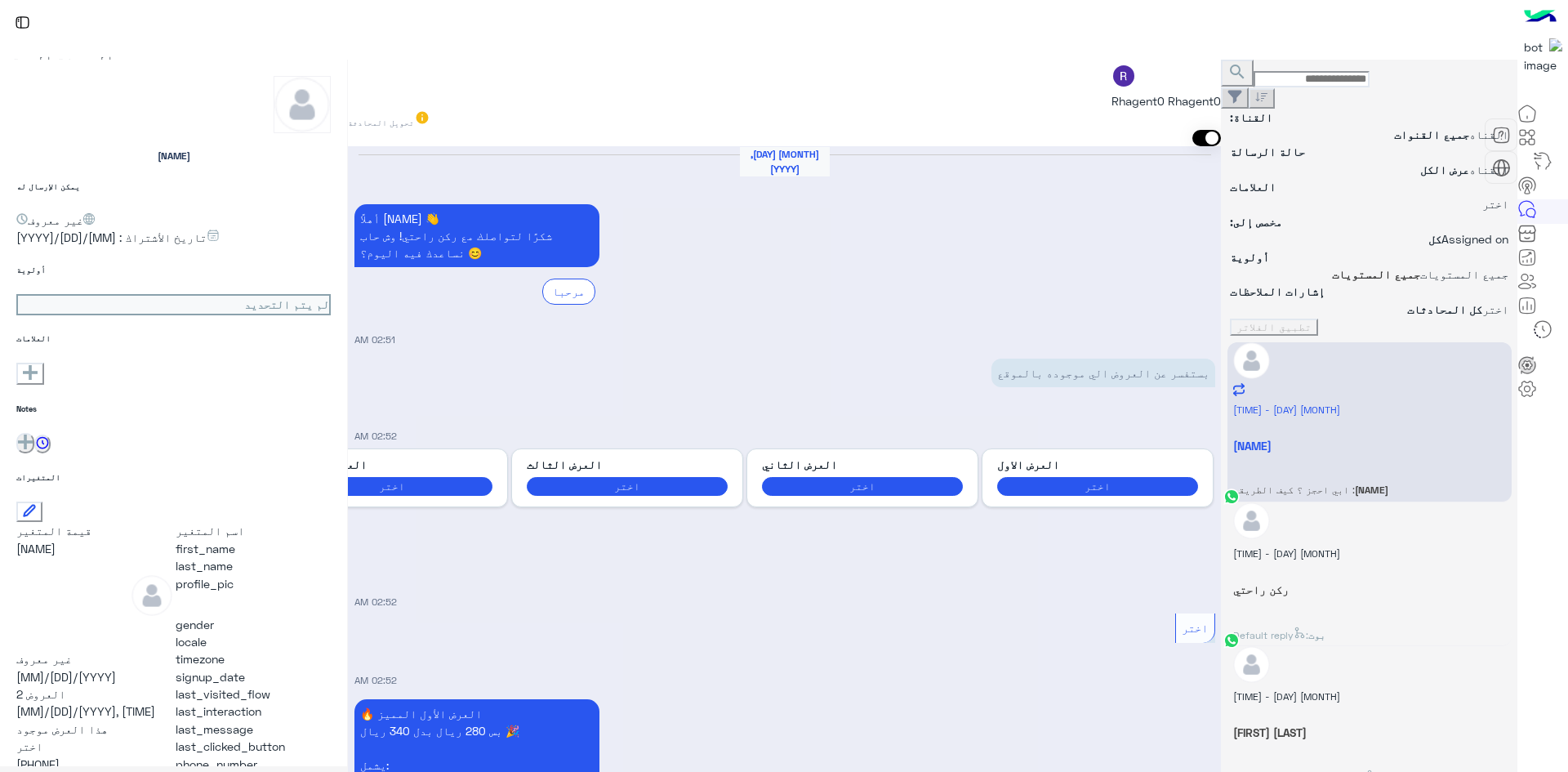 scroll, scrollTop: 2569, scrollLeft: 0, axis: vertical 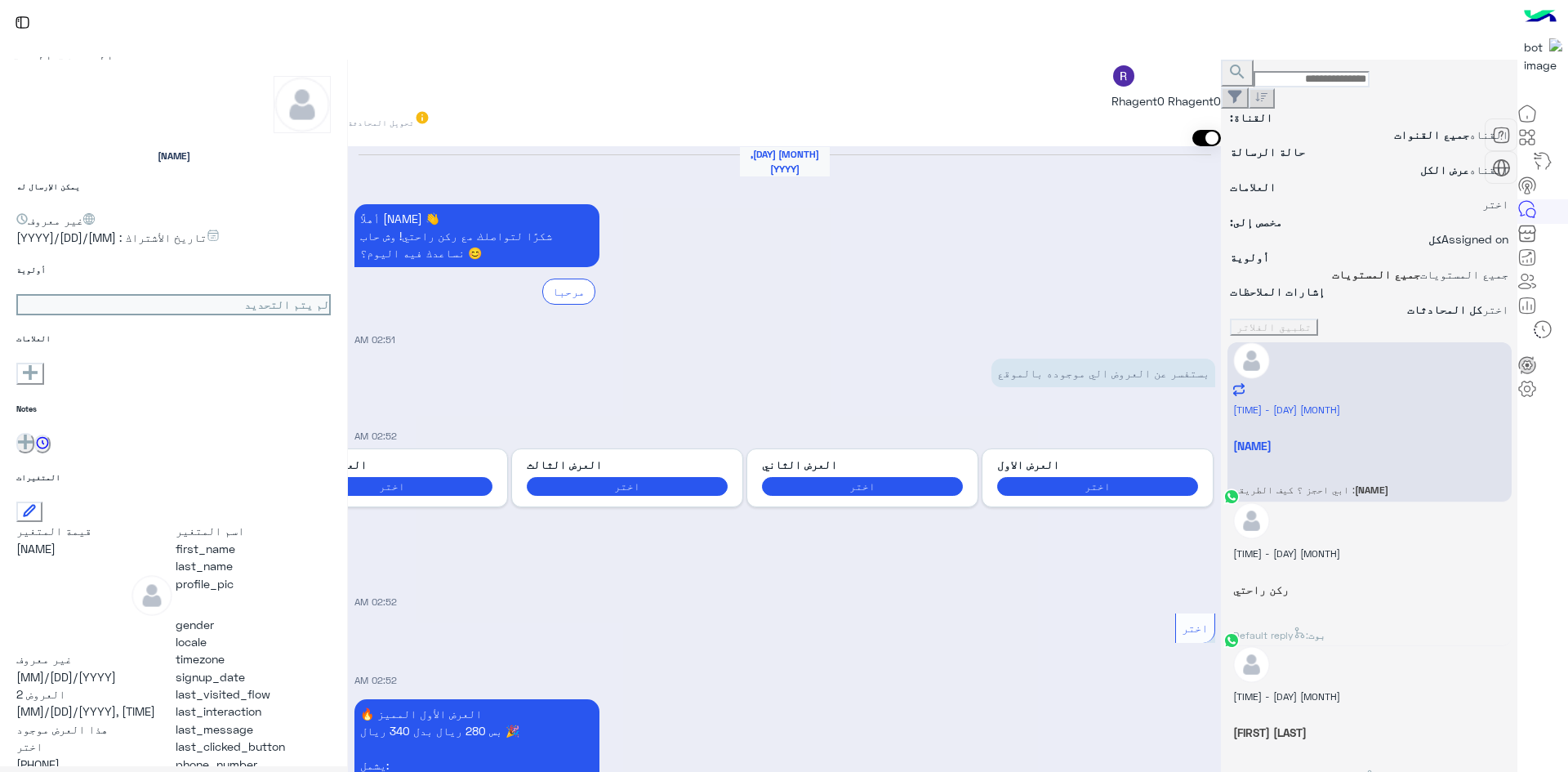 click on "Rhagent0 Rhagent0 انضم إلى المحادثة   03:10 AM" at bounding box center [785, 3413] 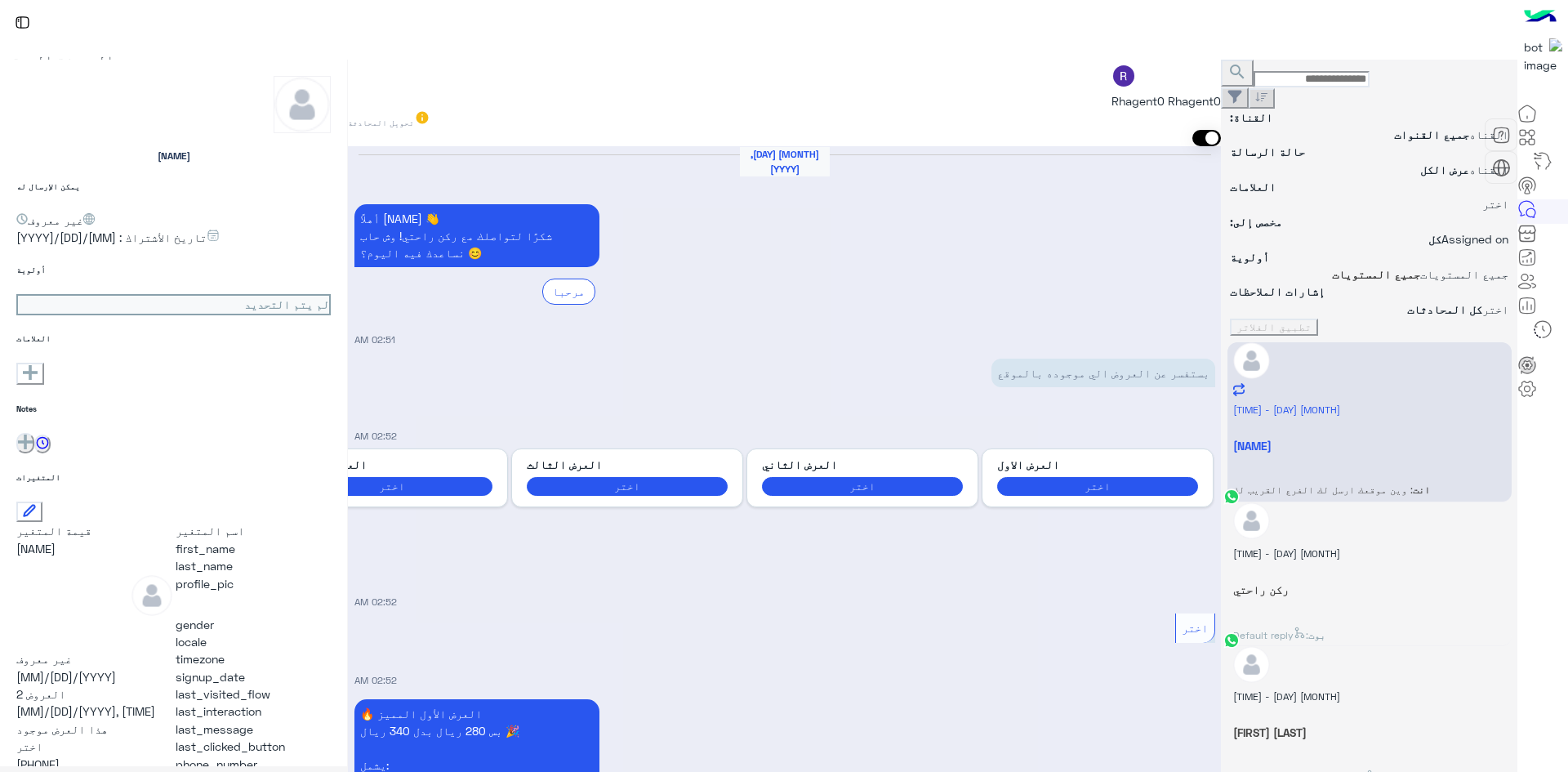 click on "[NAME] - [TIME]" at bounding box center [785, 3802] 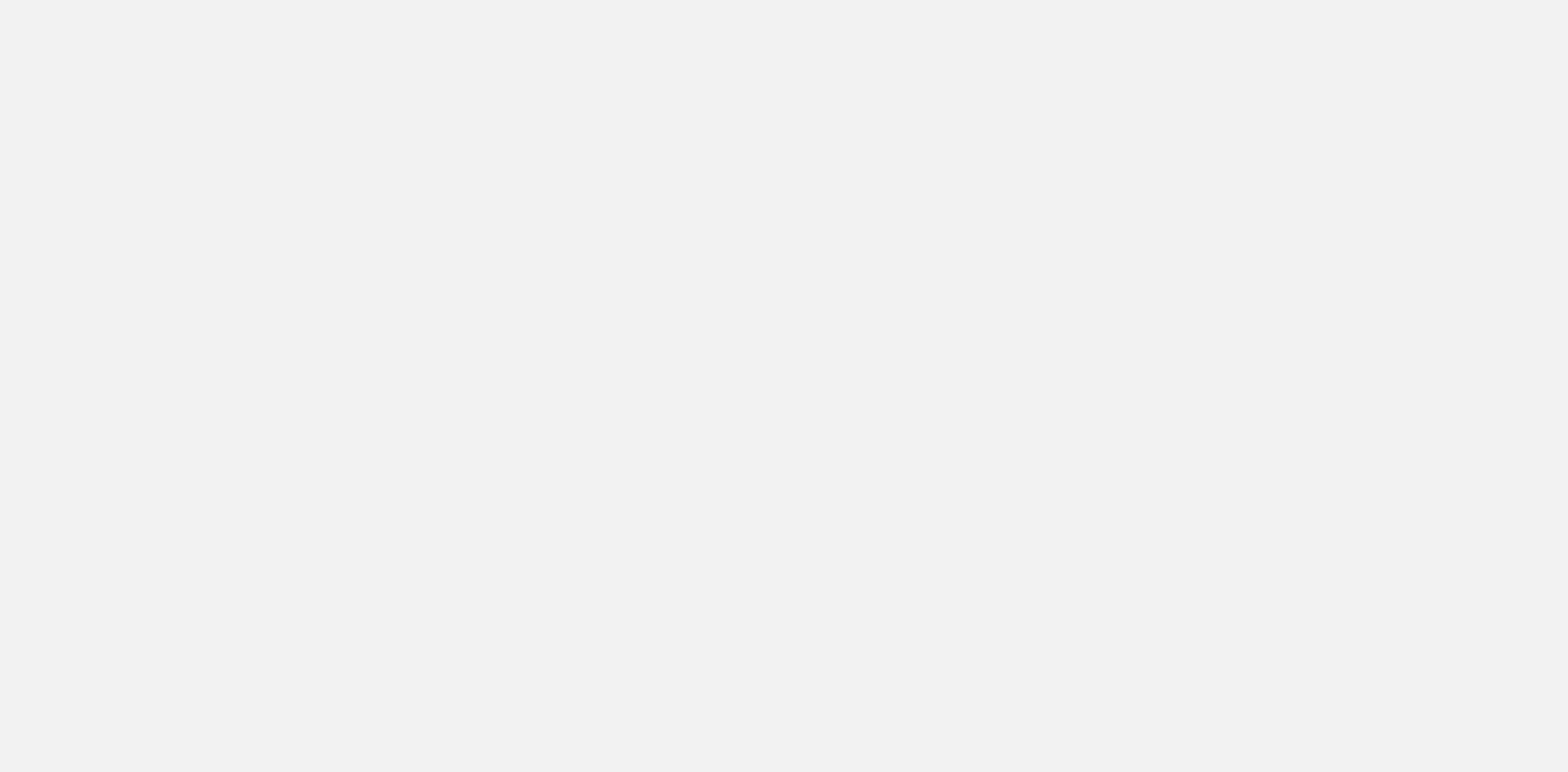scroll, scrollTop: 0, scrollLeft: 0, axis: both 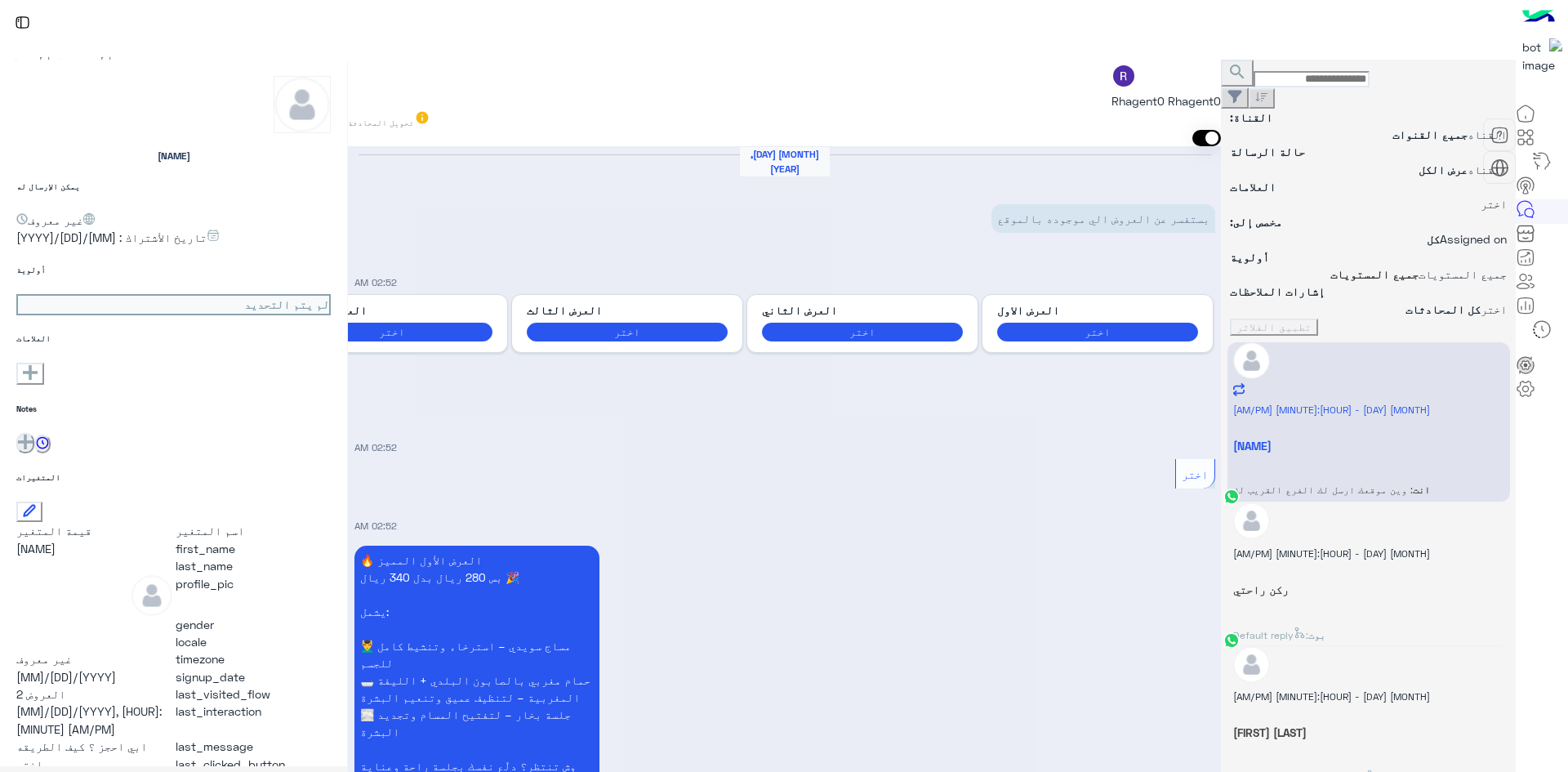 click on "إعادة تحميل" at bounding box center [1514, 1060] 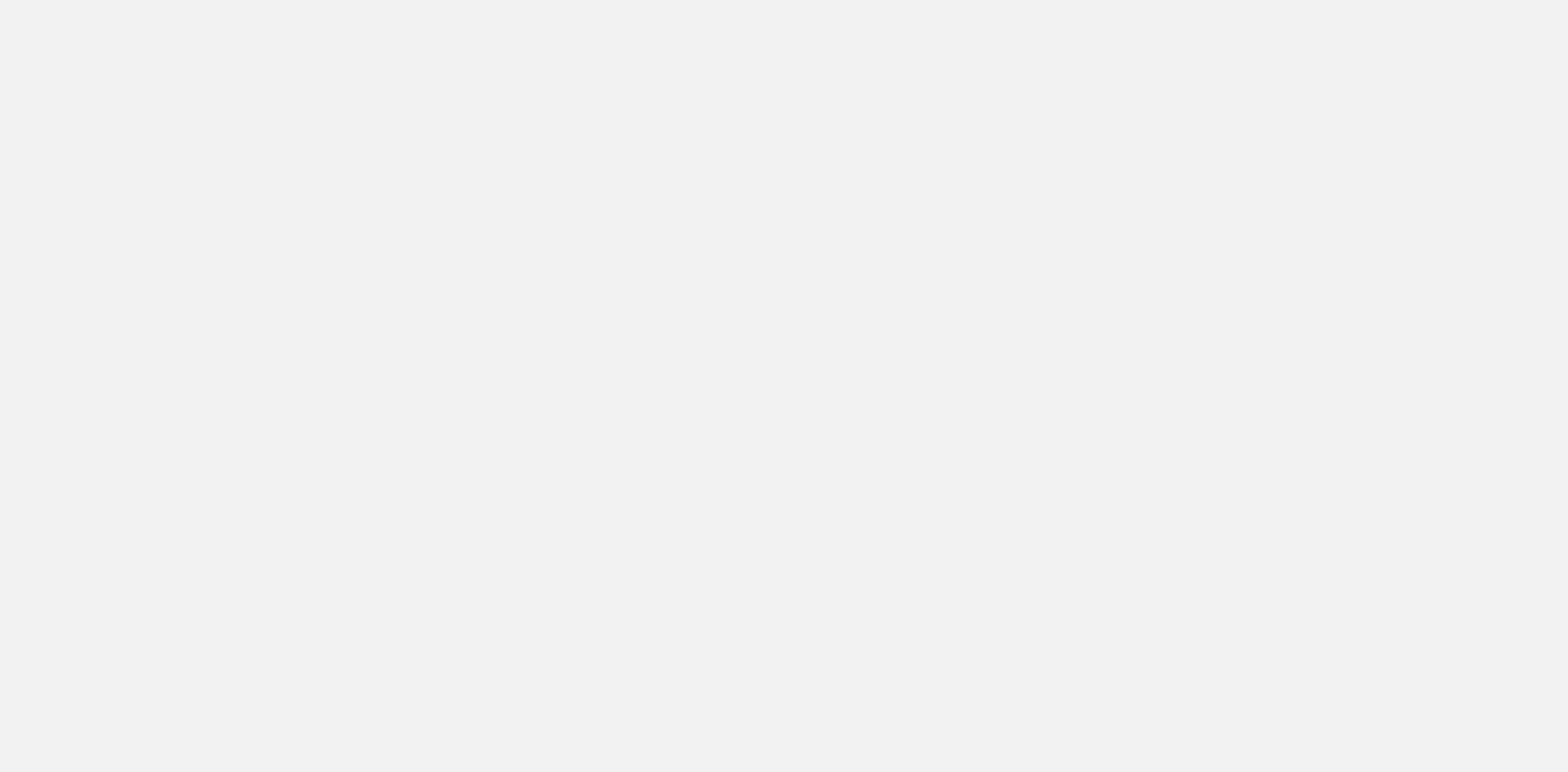 scroll, scrollTop: 0, scrollLeft: 0, axis: both 